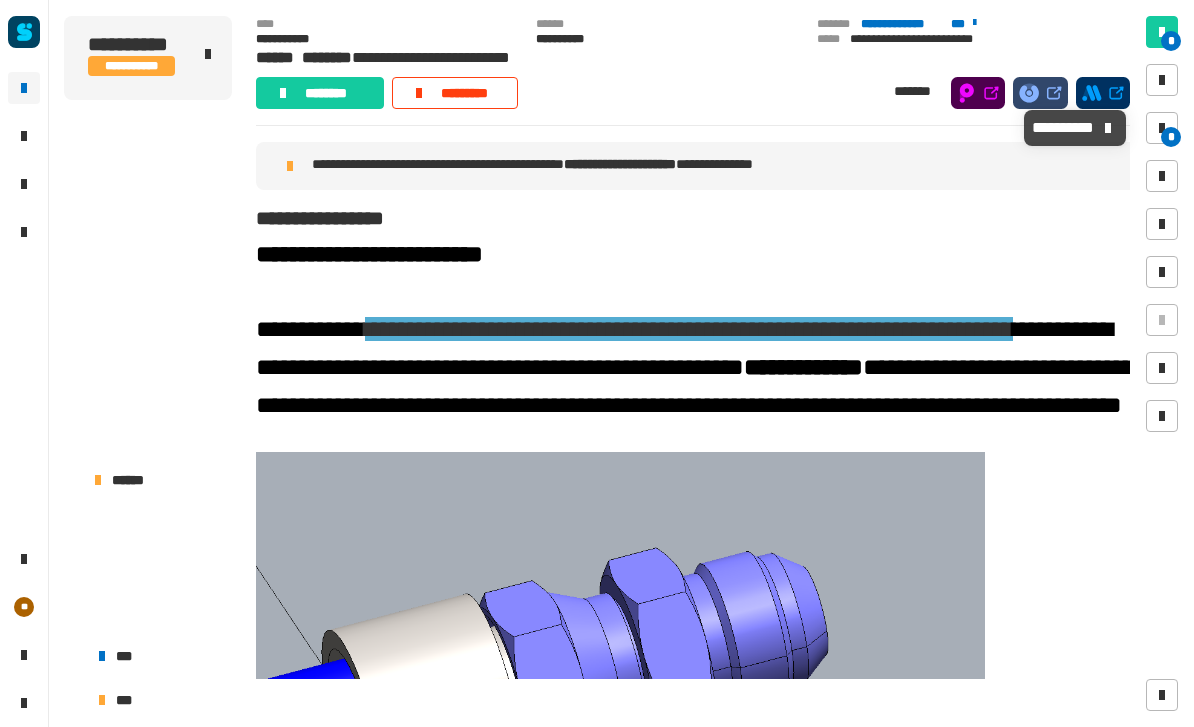 scroll, scrollTop: 0, scrollLeft: 0, axis: both 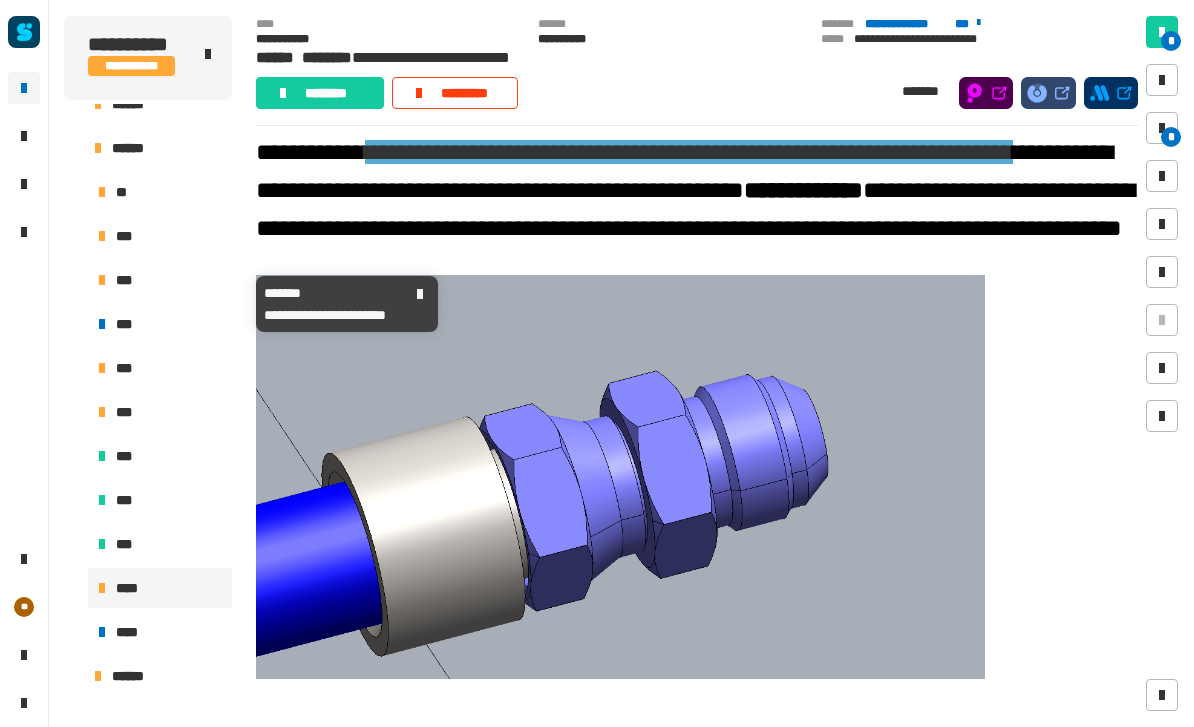 click on "***" at bounding box center [126, 280] 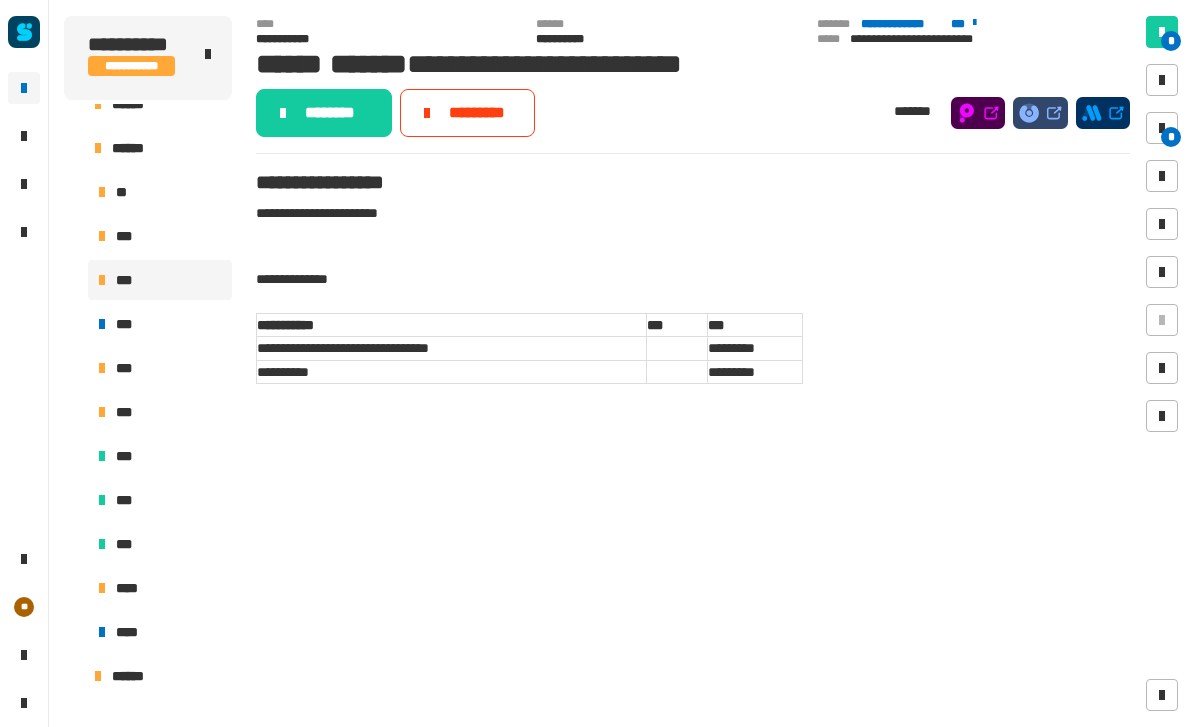 click on "***" at bounding box center (126, 324) 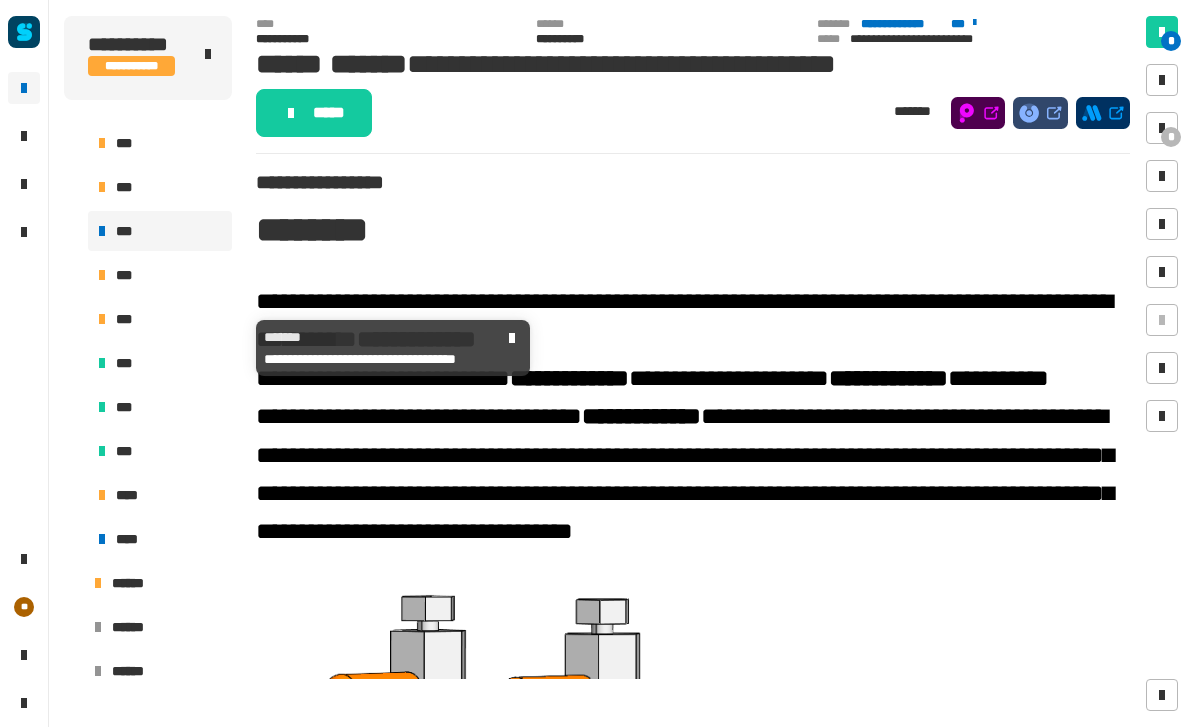 scroll, scrollTop: 430, scrollLeft: 0, axis: vertical 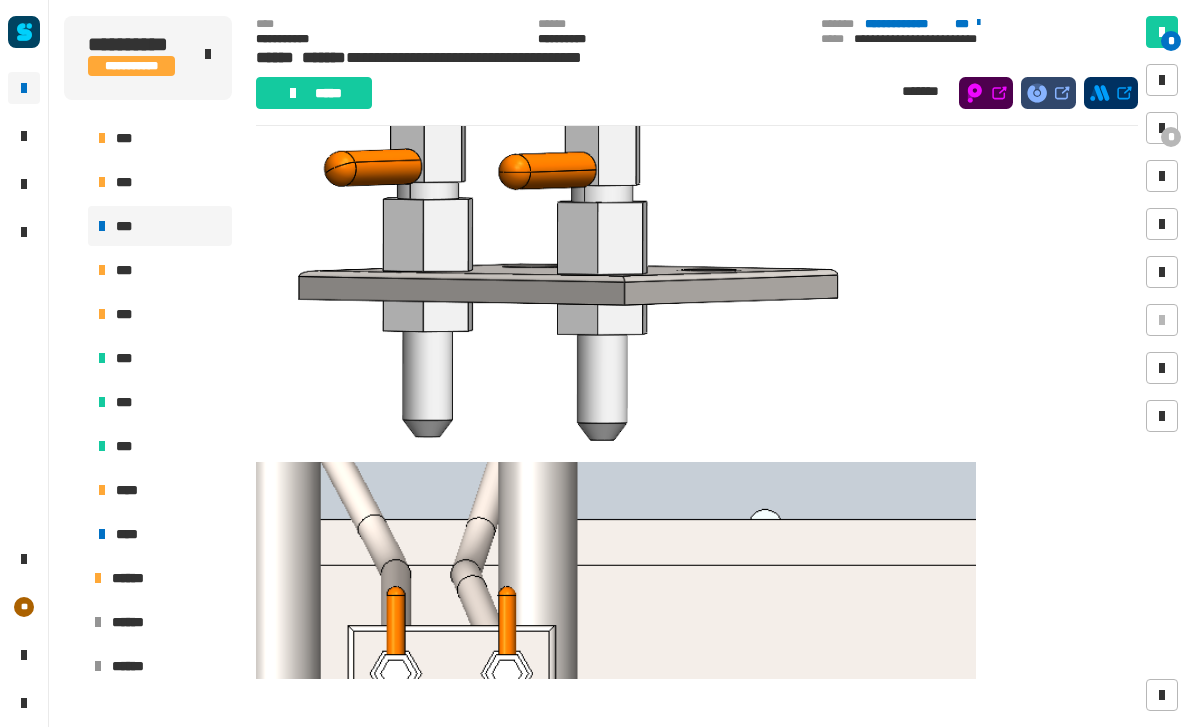 click 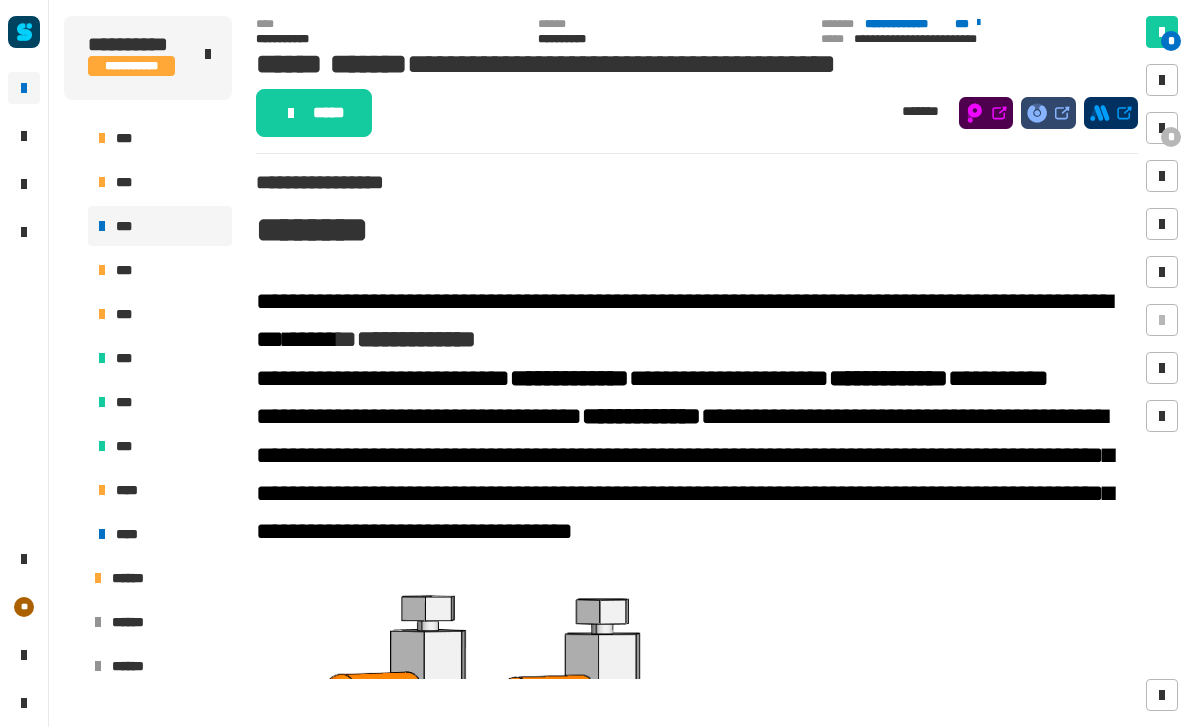 scroll, scrollTop: 0, scrollLeft: 0, axis: both 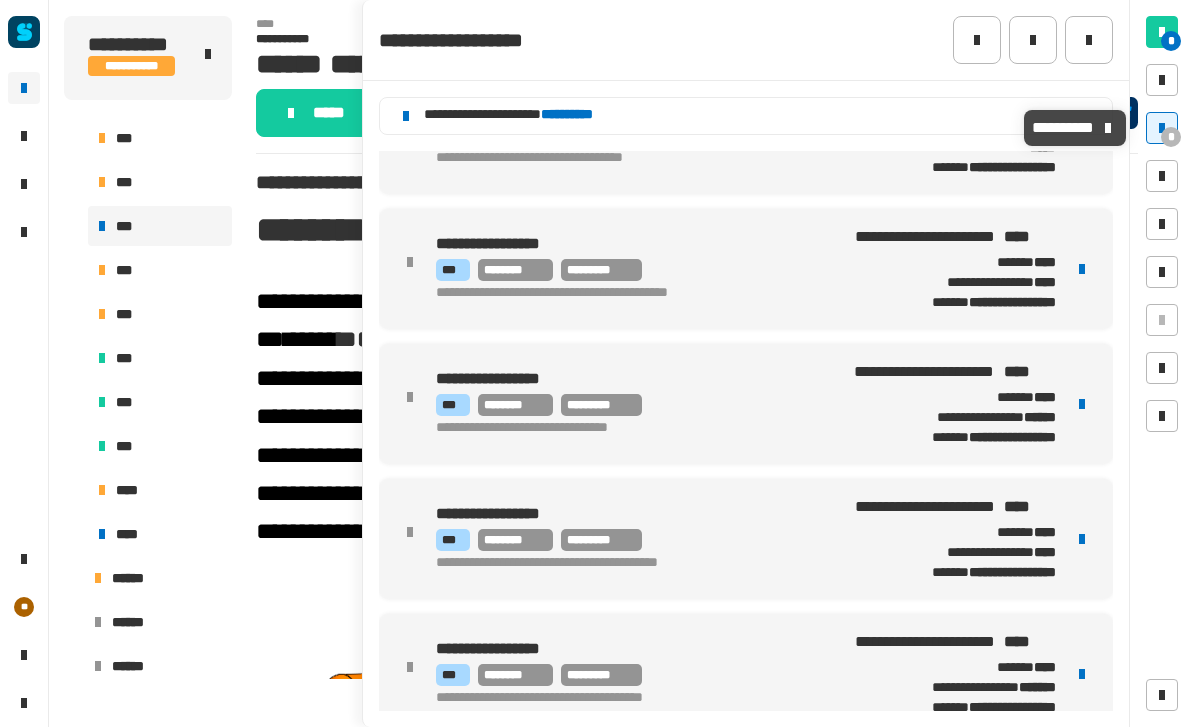 click at bounding box center (1162, 128) 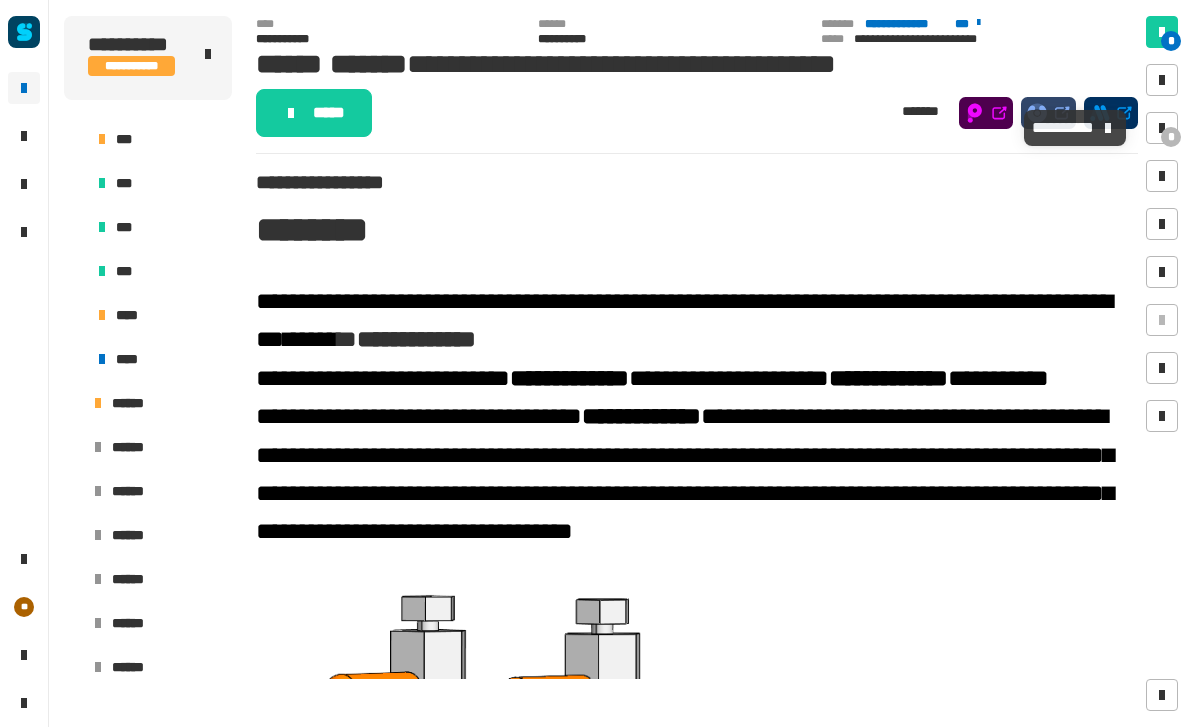 scroll, scrollTop: 604, scrollLeft: 0, axis: vertical 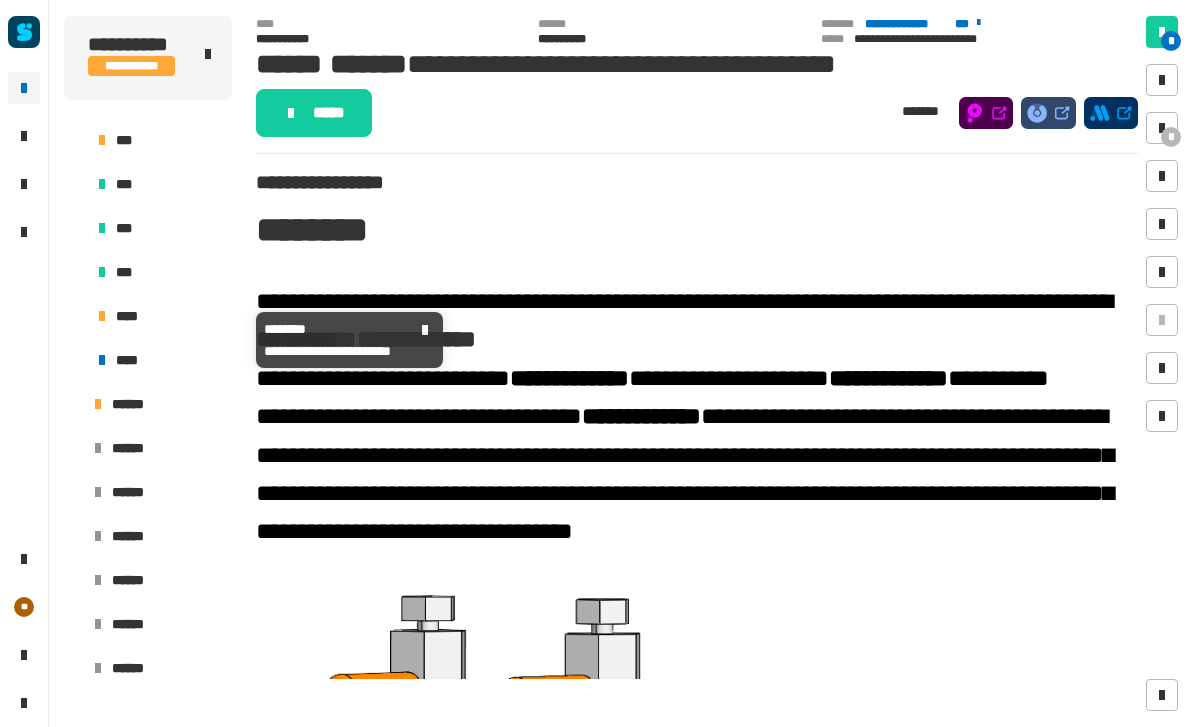 click on "****" at bounding box center (160, 316) 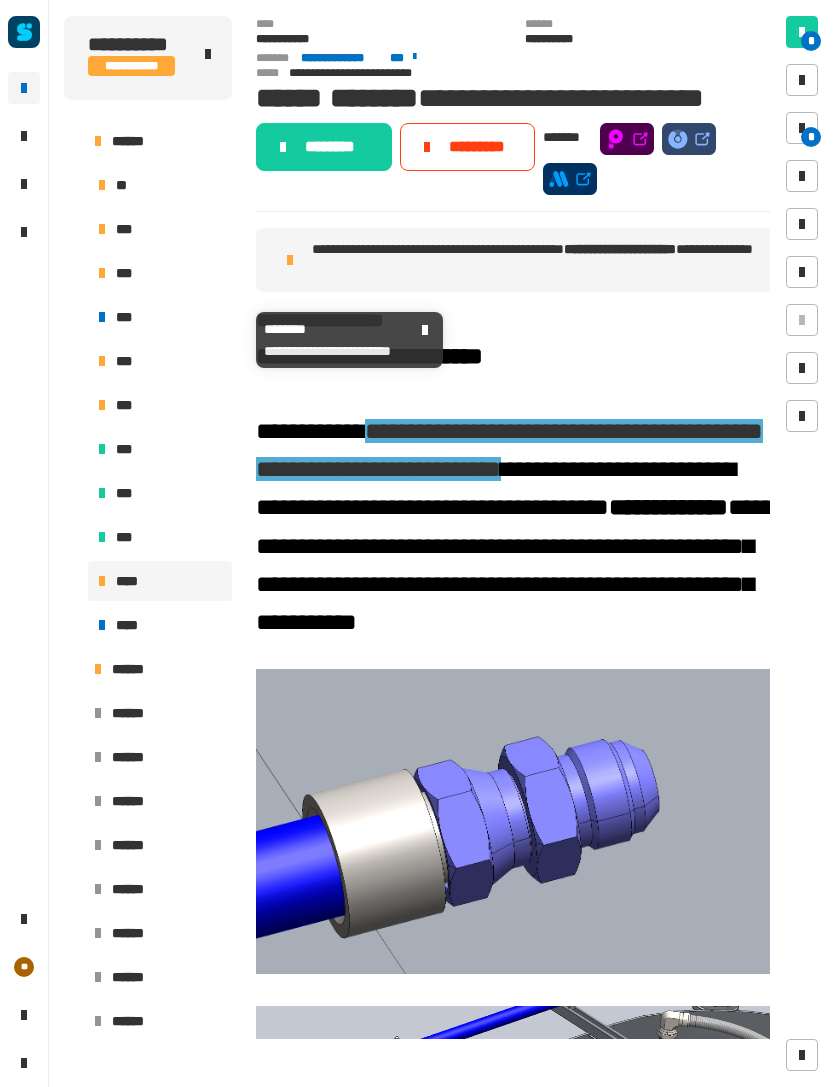 scroll, scrollTop: 342, scrollLeft: 0, axis: vertical 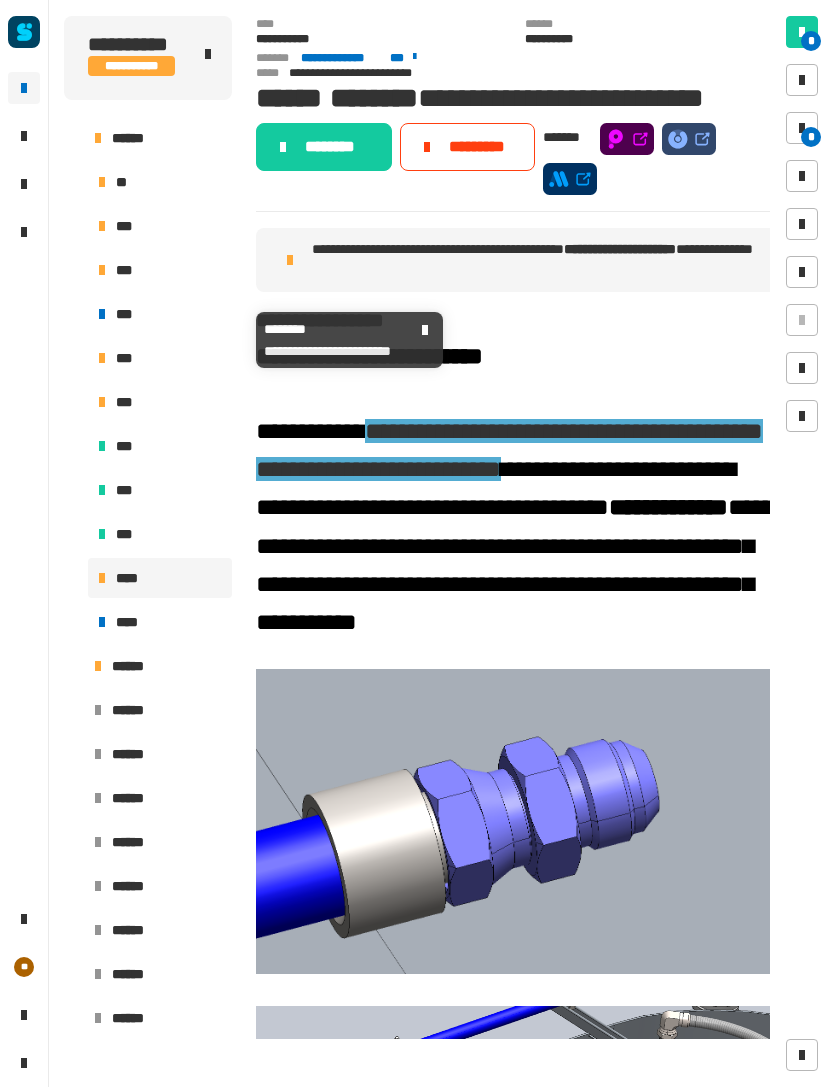 click on "***" at bounding box center [160, 270] 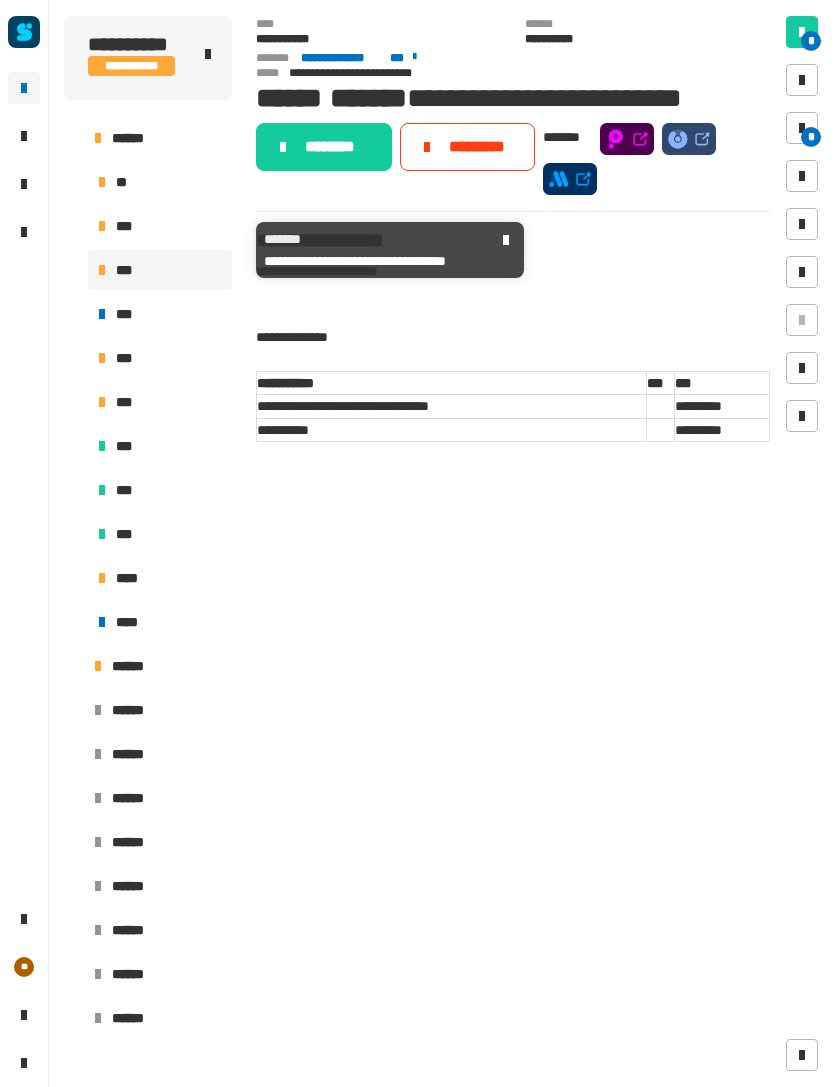 click on "***" at bounding box center (160, 226) 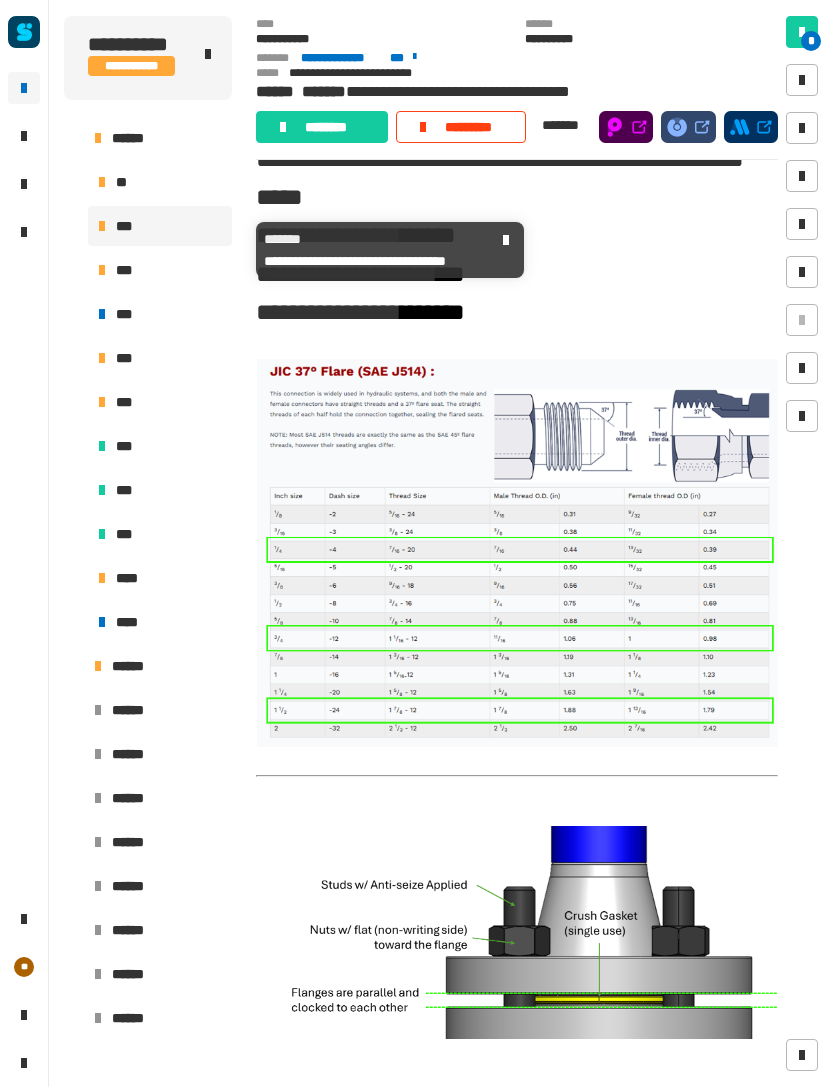 scroll, scrollTop: 427, scrollLeft: 0, axis: vertical 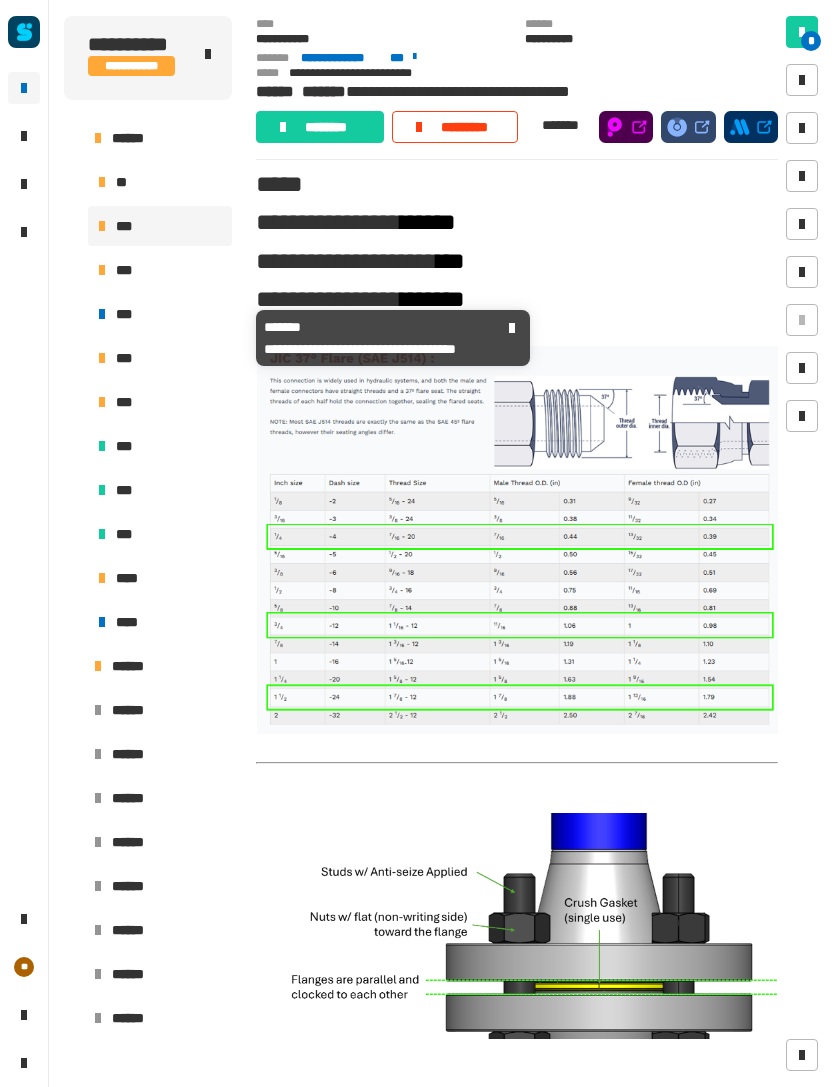 click on "***" at bounding box center [160, 314] 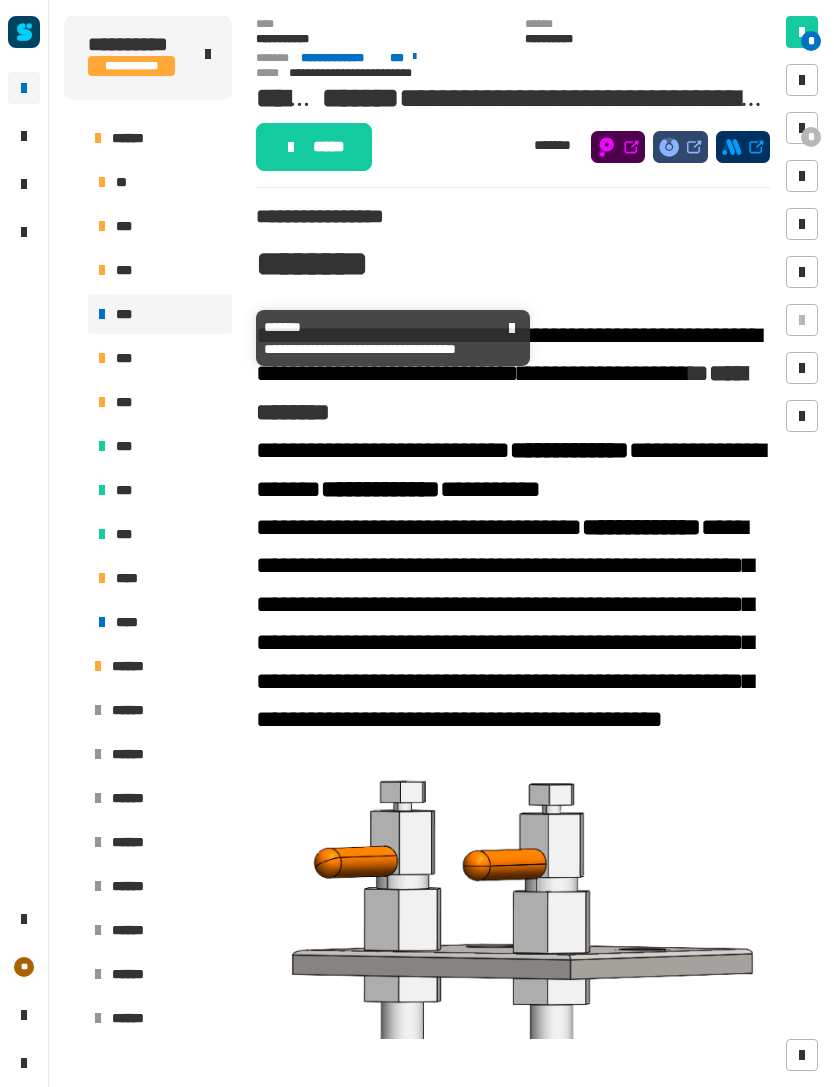 scroll, scrollTop: 0, scrollLeft: 0, axis: both 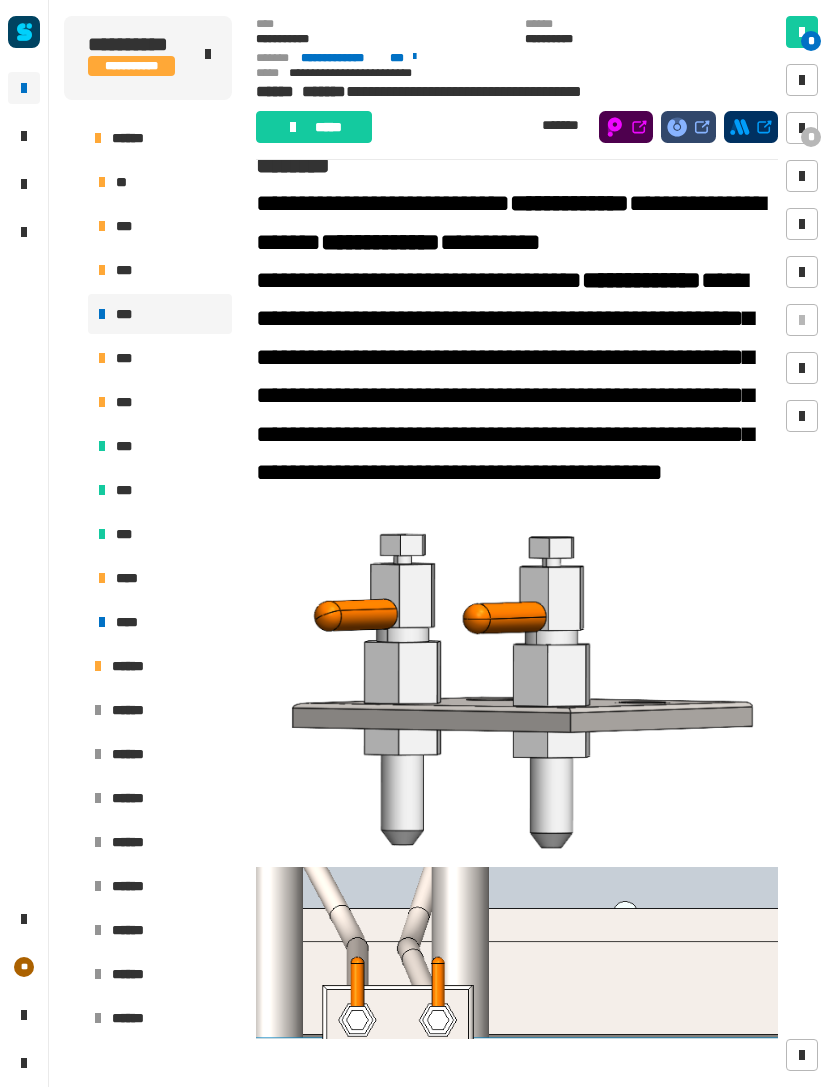 click on "**********" 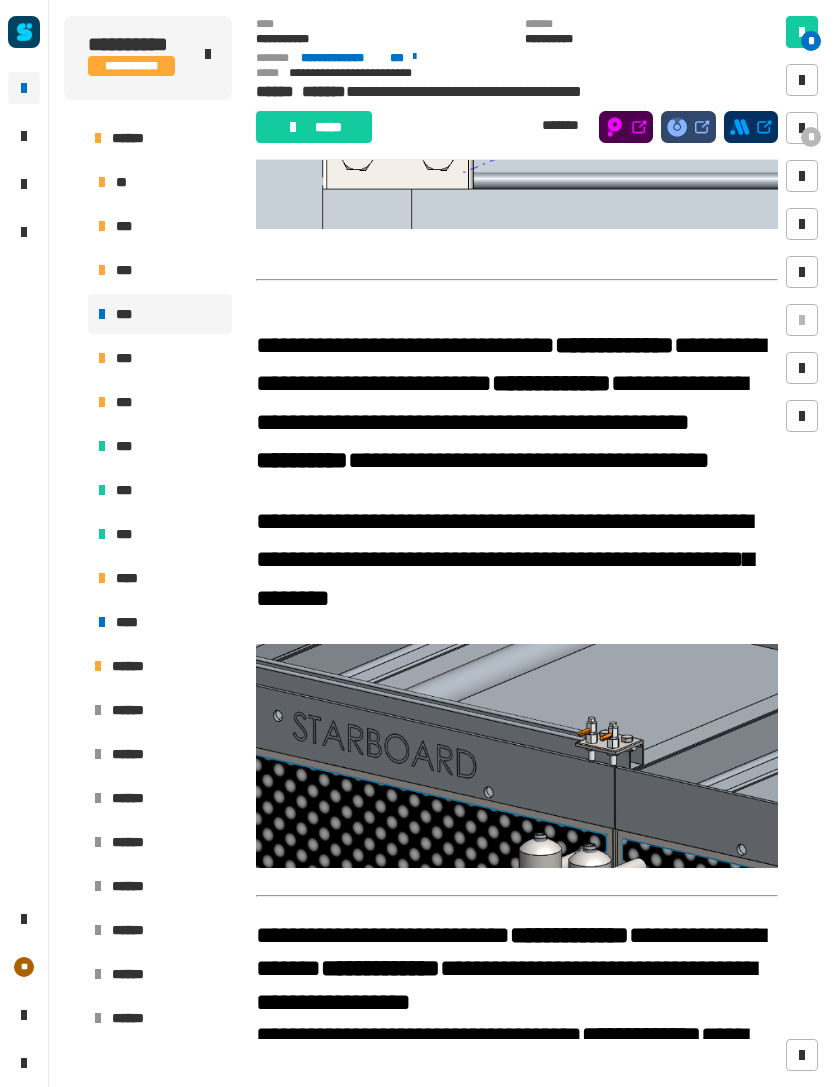 scroll, scrollTop: 1156, scrollLeft: 0, axis: vertical 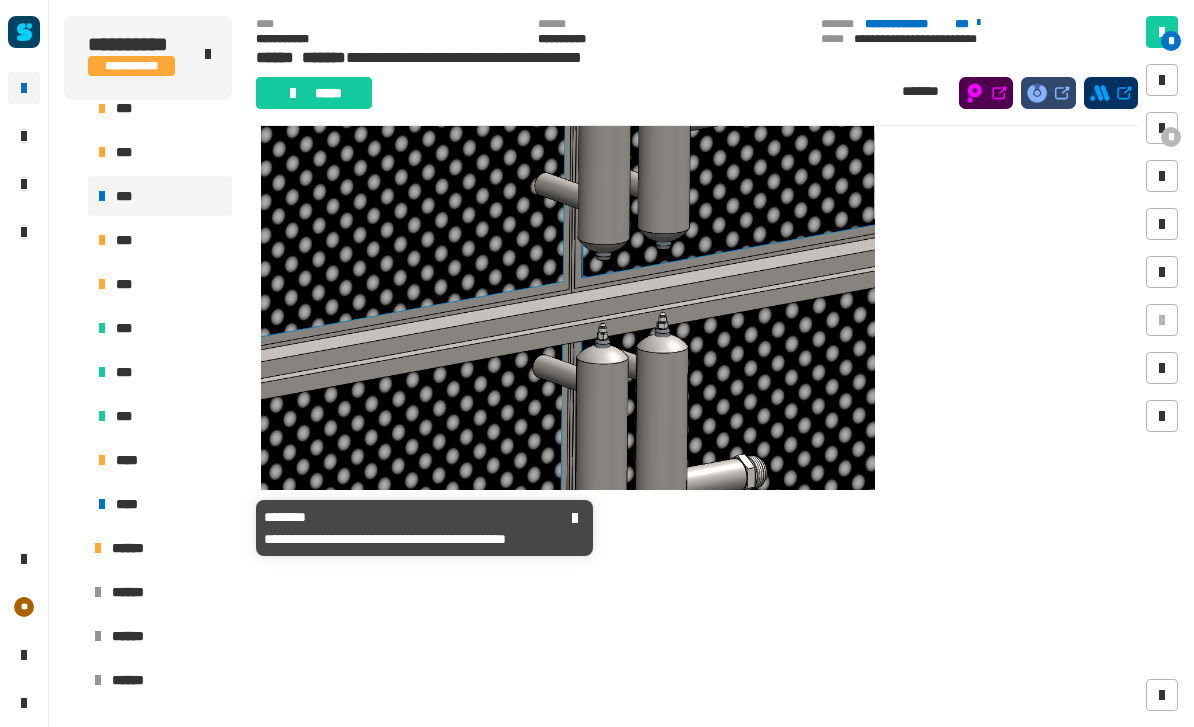 click at bounding box center (102, 504) 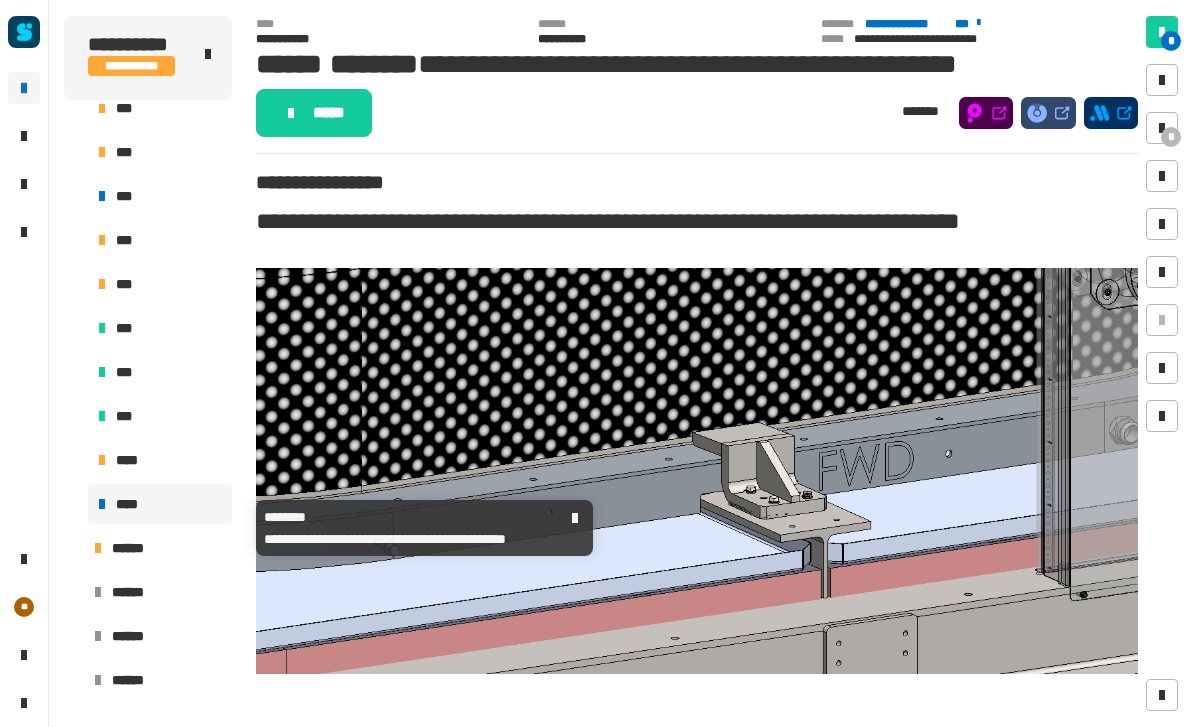 scroll, scrollTop: 0, scrollLeft: 0, axis: both 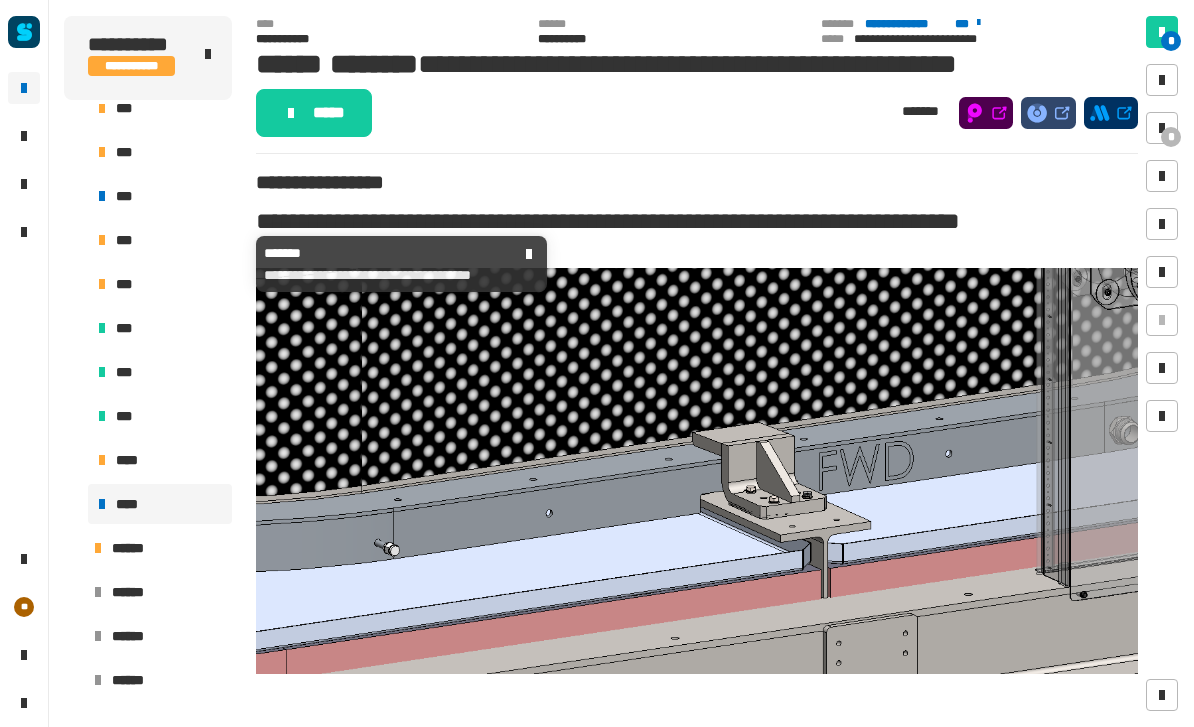 click at bounding box center (102, 240) 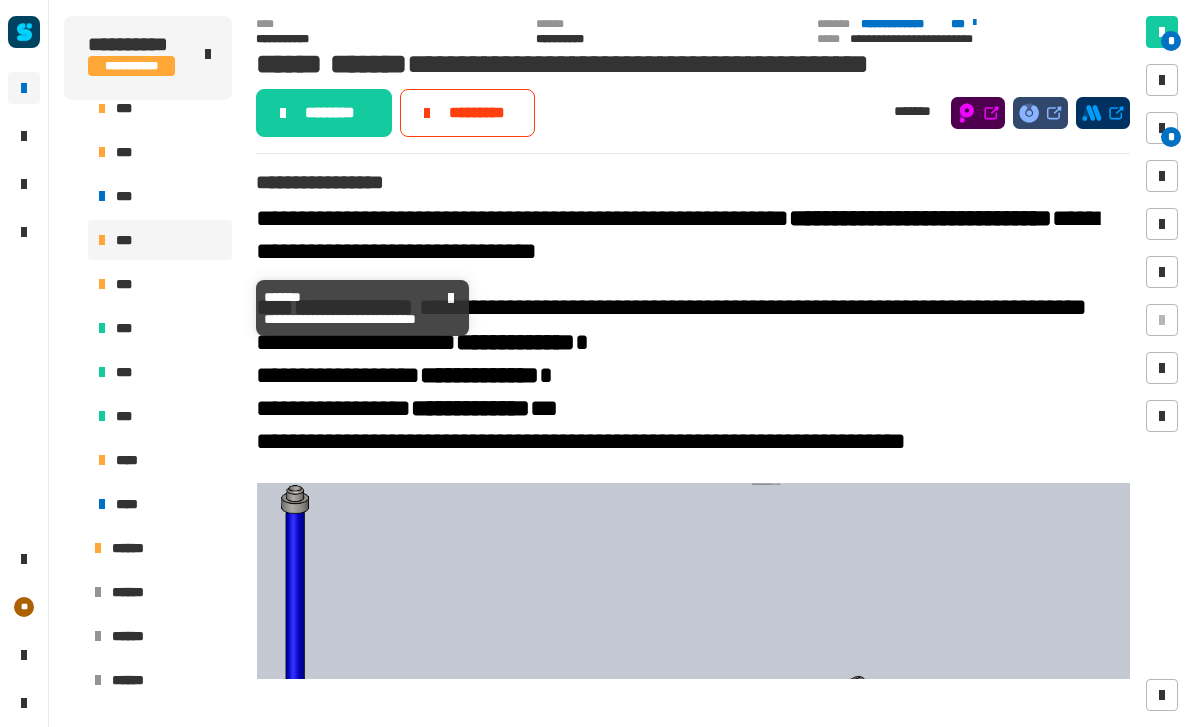 click at bounding box center [102, 284] 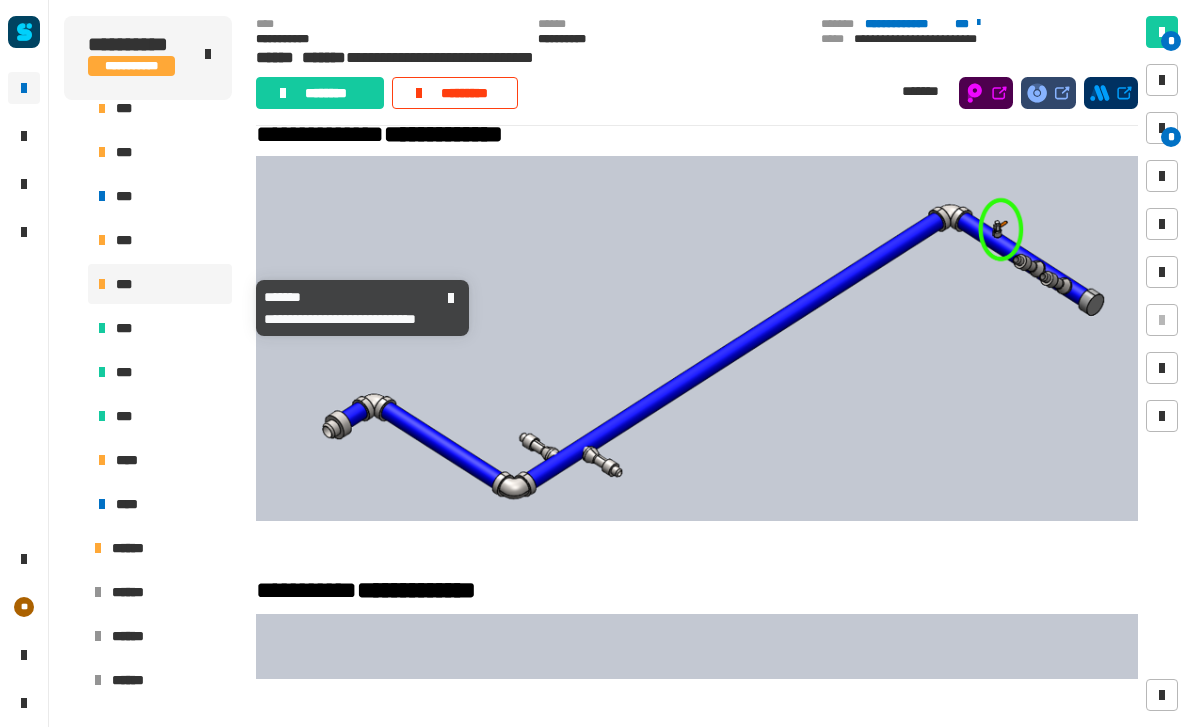 scroll, scrollTop: 713, scrollLeft: 0, axis: vertical 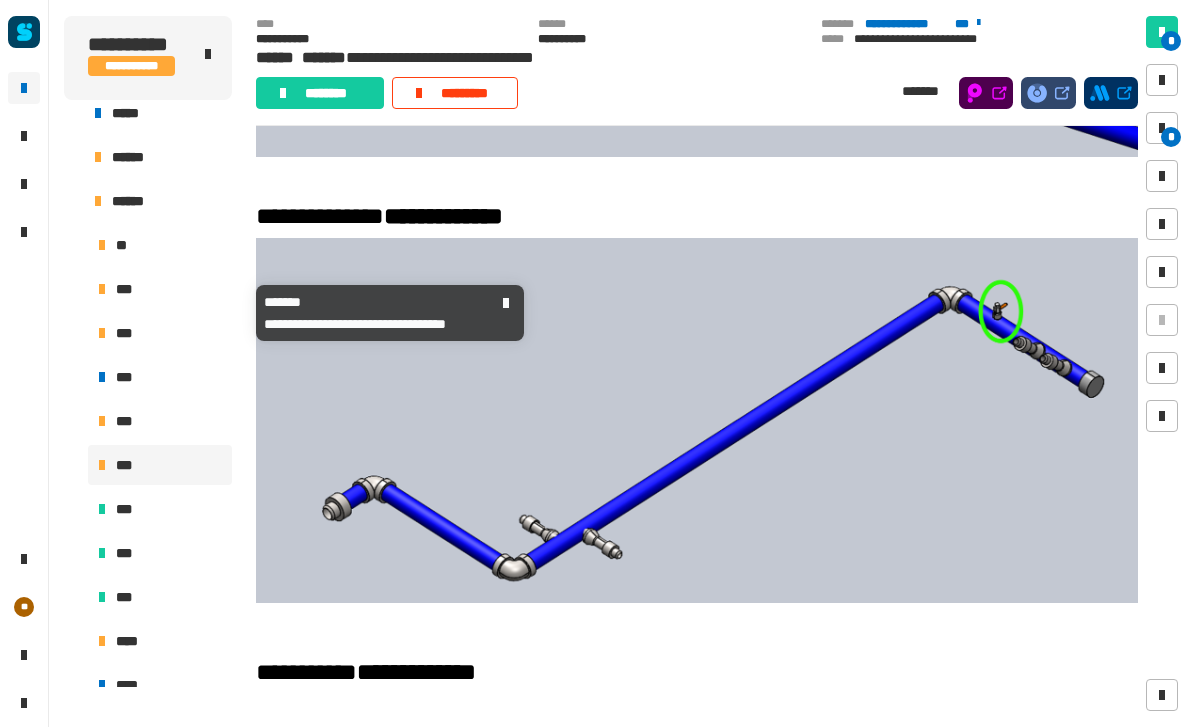 click at bounding box center [102, 289] 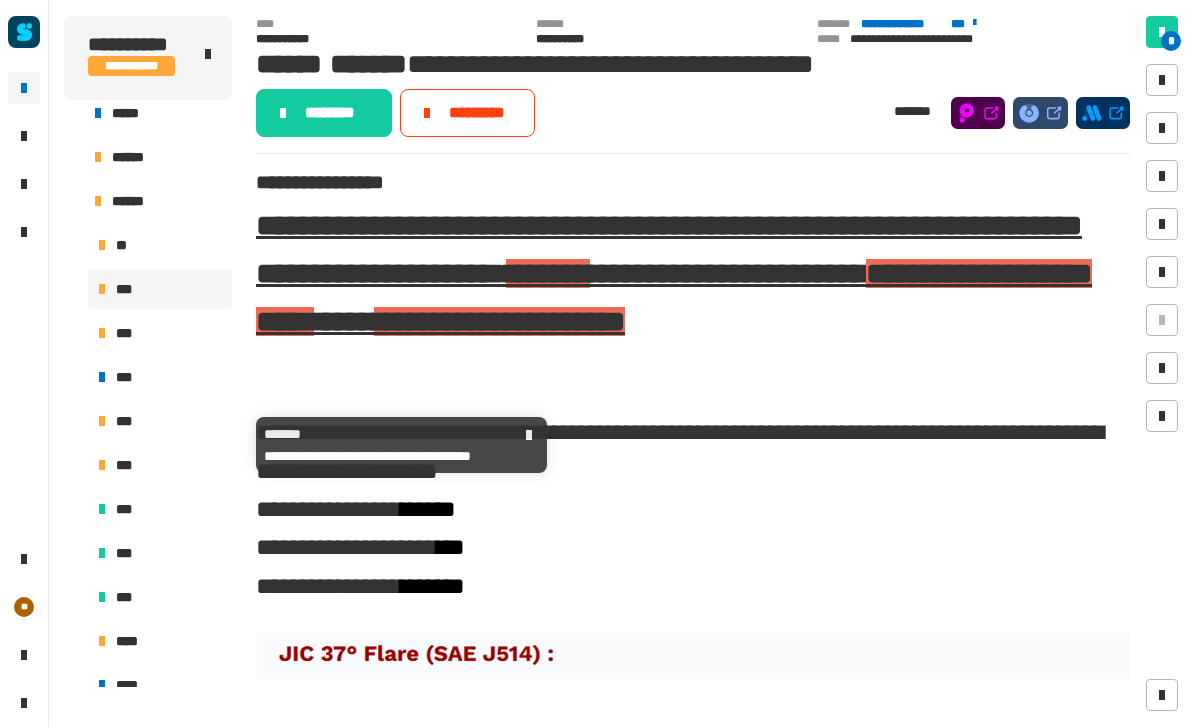 click at bounding box center (102, 421) 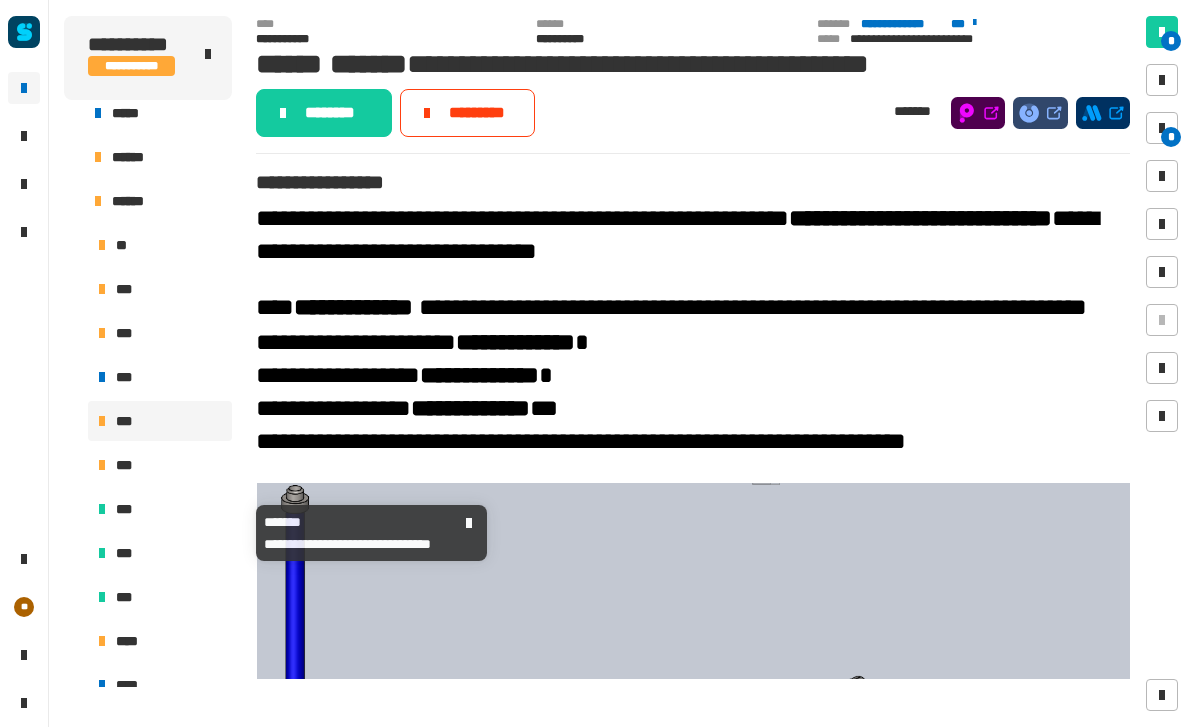 click on "***" at bounding box center [160, 509] 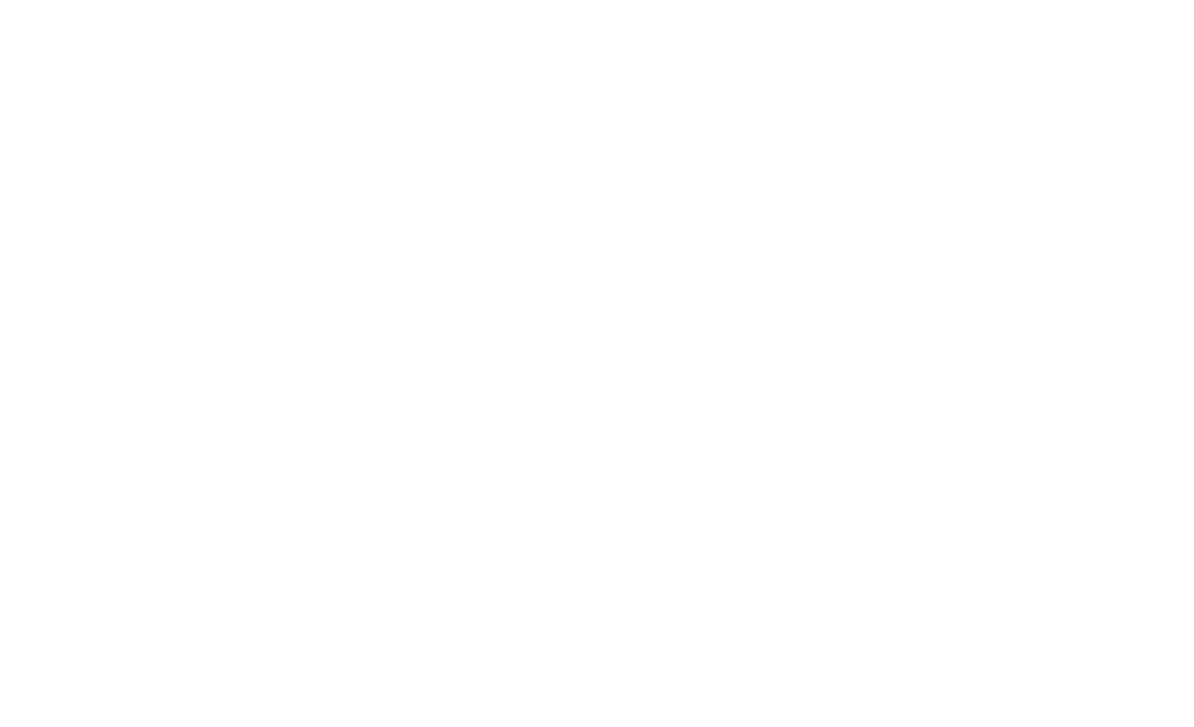 scroll, scrollTop: 489, scrollLeft: 0, axis: vertical 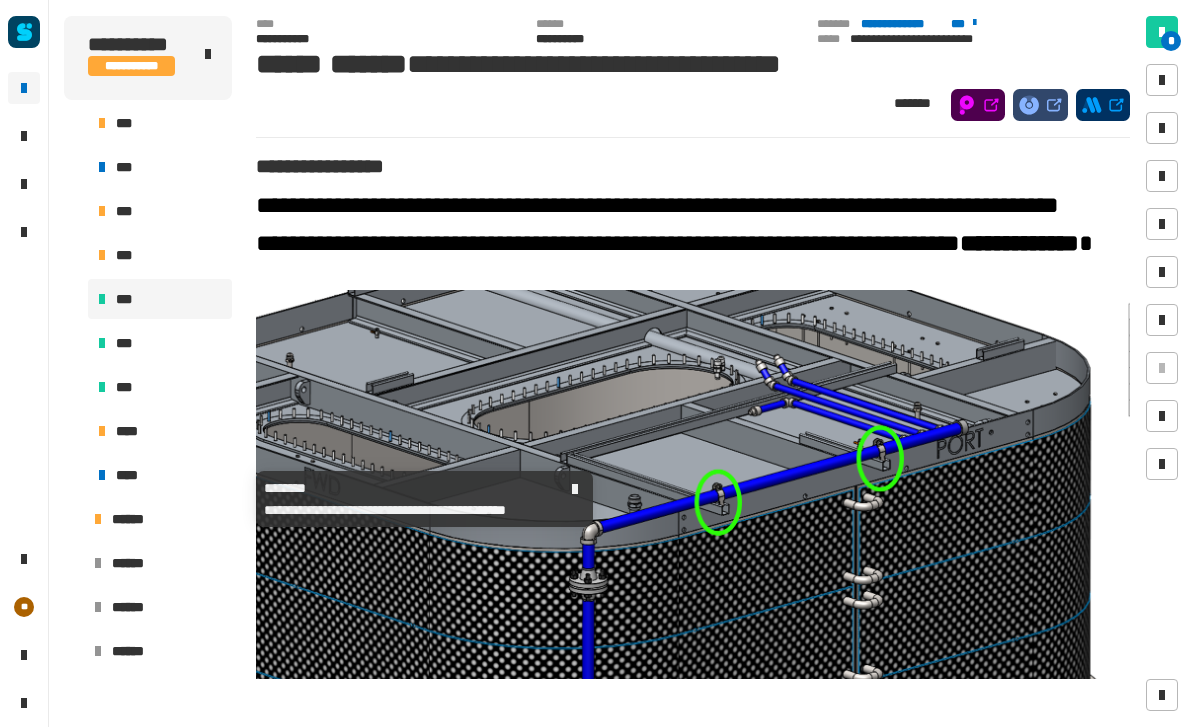 click on "****" at bounding box center [160, 475] 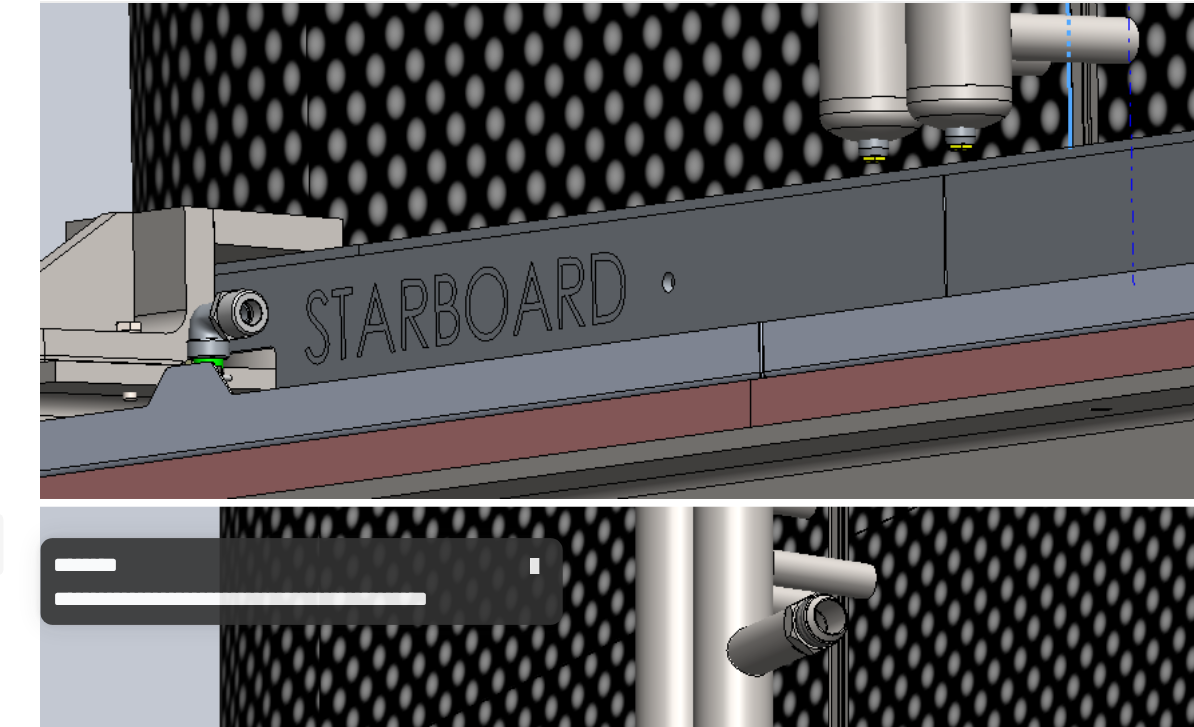 scroll, scrollTop: 1196, scrollLeft: 0, axis: vertical 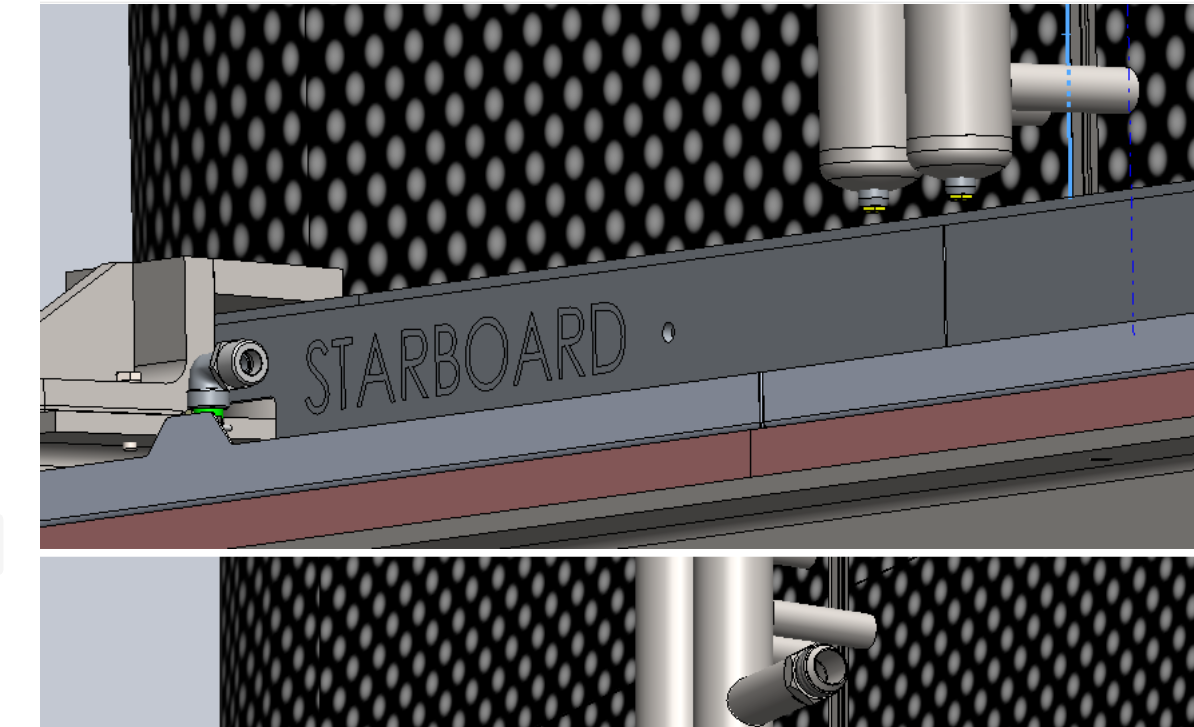 click at bounding box center [697, 258] 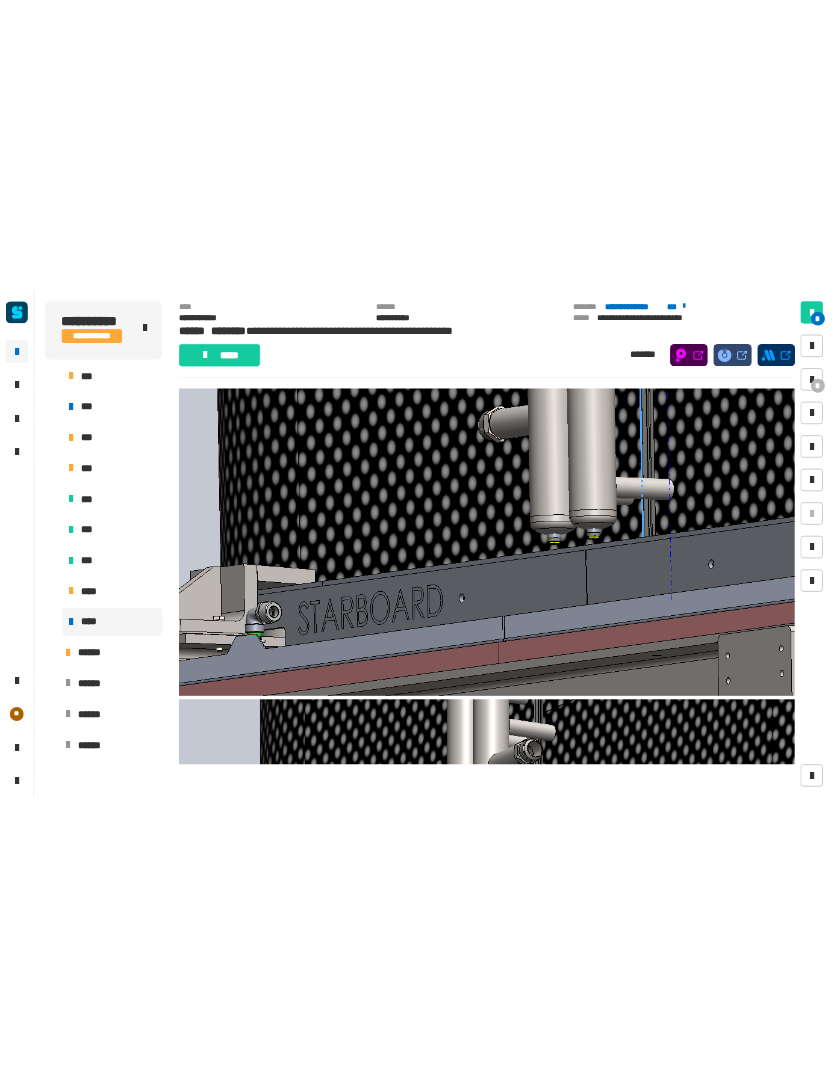 scroll, scrollTop: 1090, scrollLeft: 0, axis: vertical 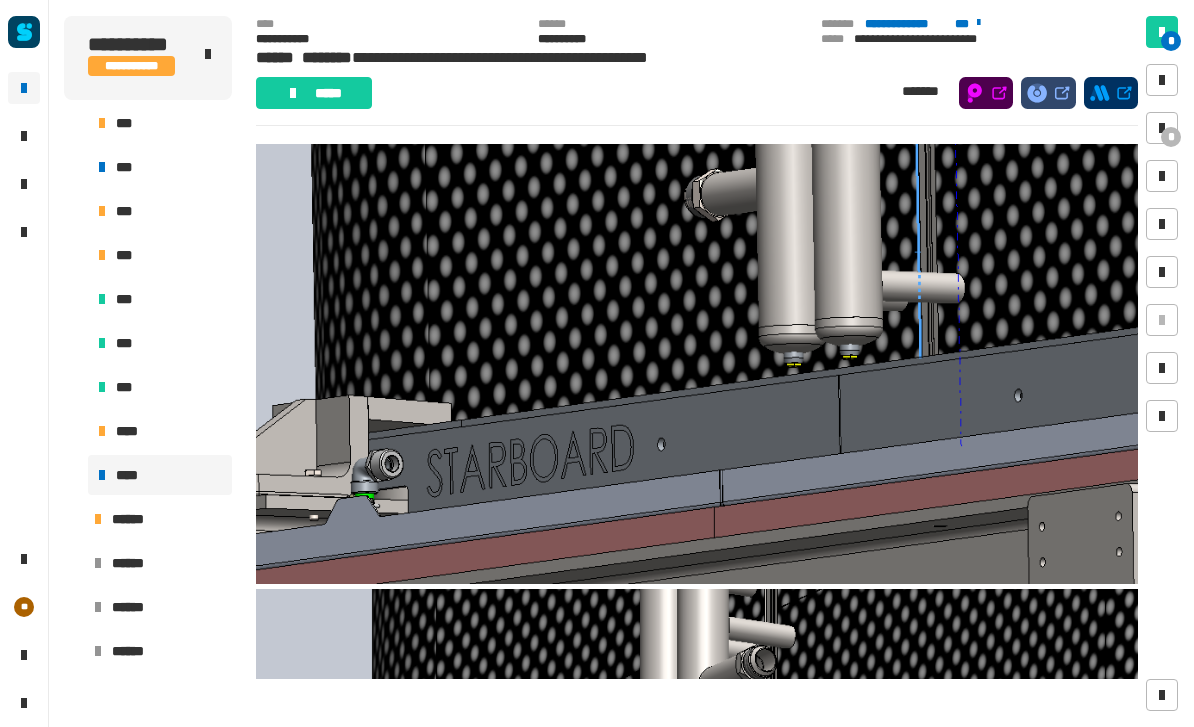 click at bounding box center [1162, 128] 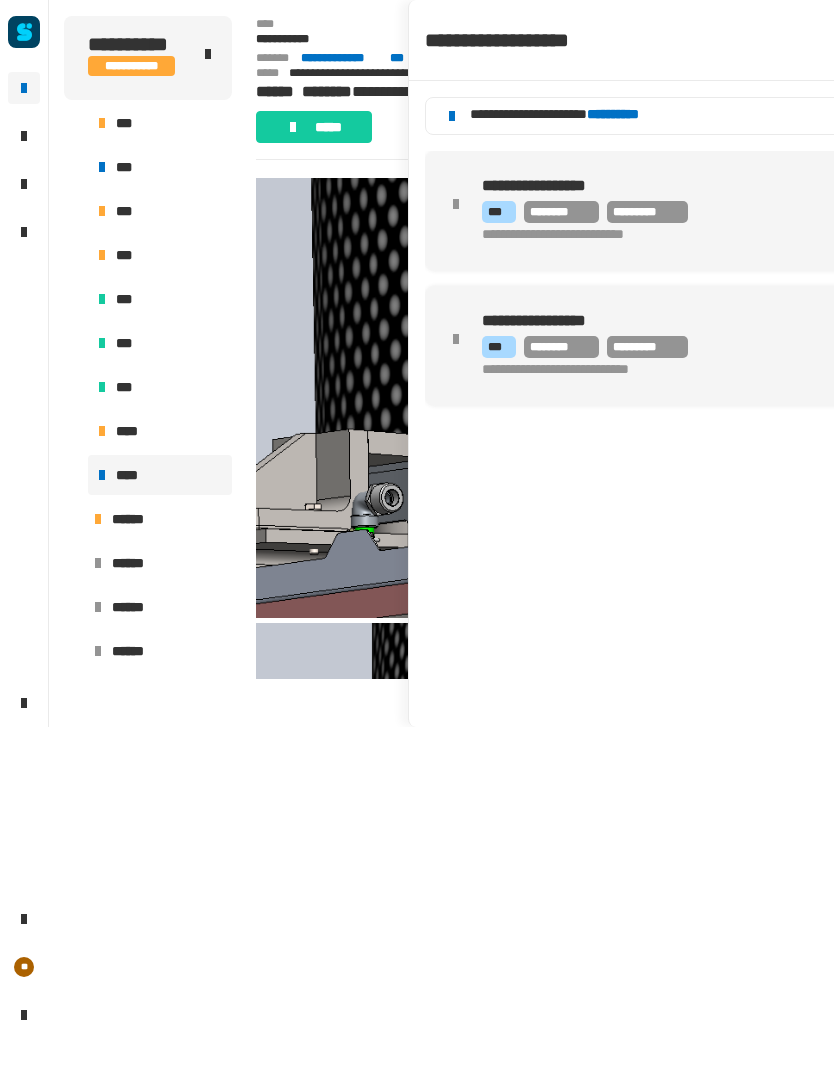 scroll, scrollTop: 668, scrollLeft: 0, axis: vertical 